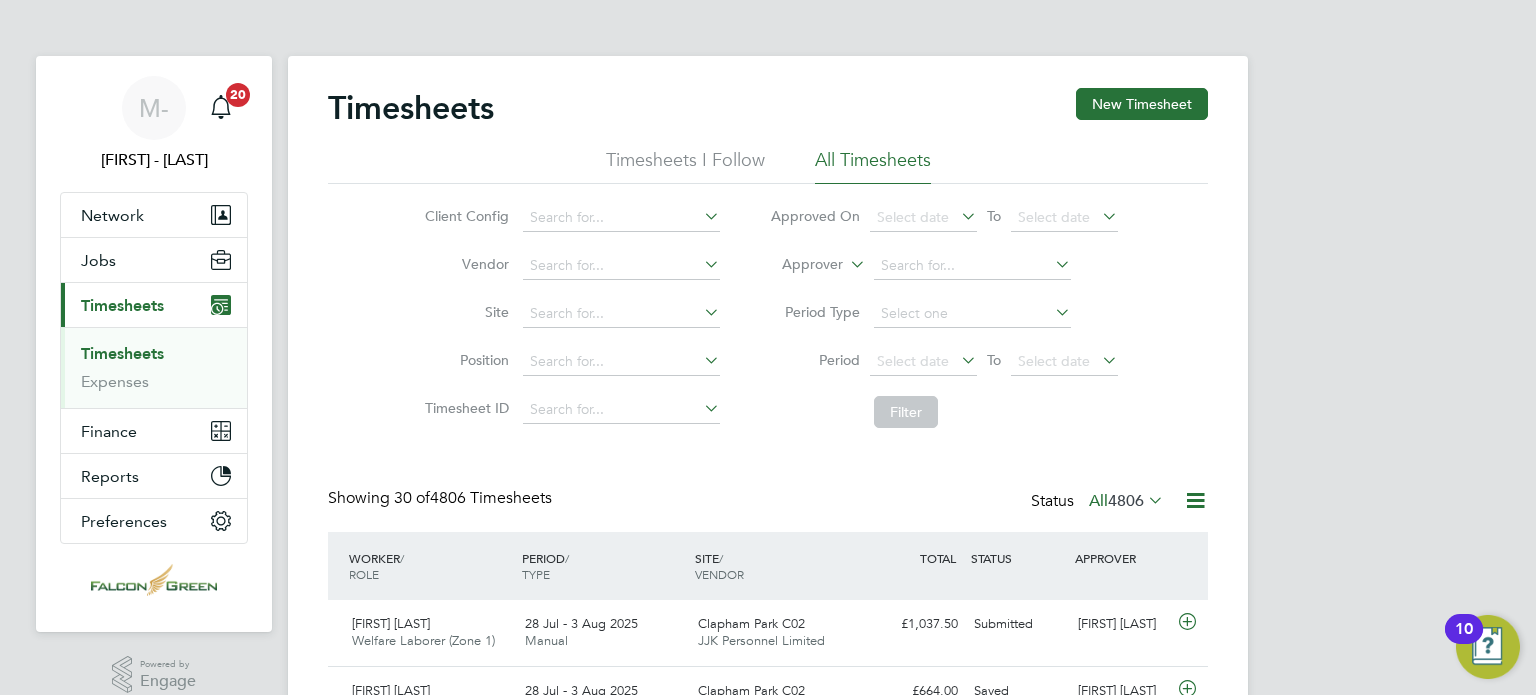 scroll, scrollTop: 0, scrollLeft: 0, axis: both 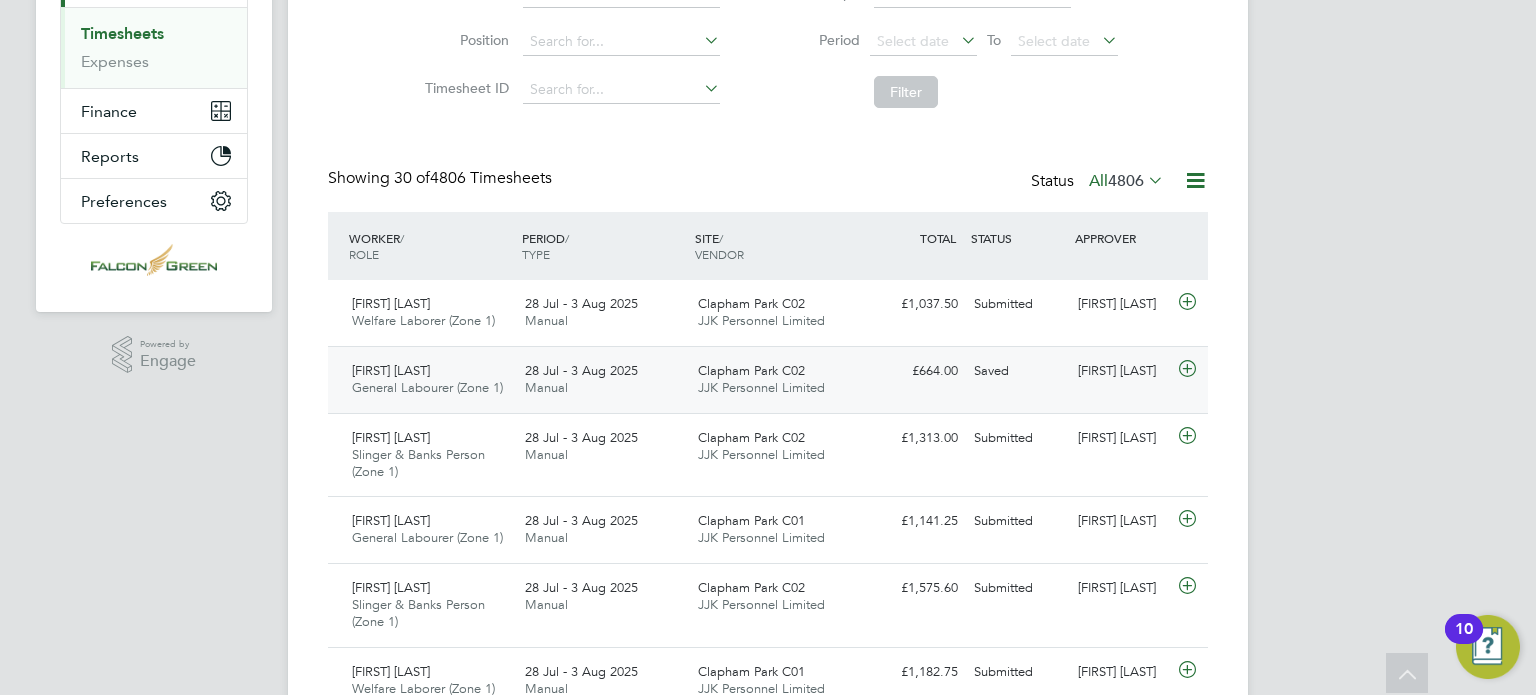 click on "[FIRST] [LAST]" 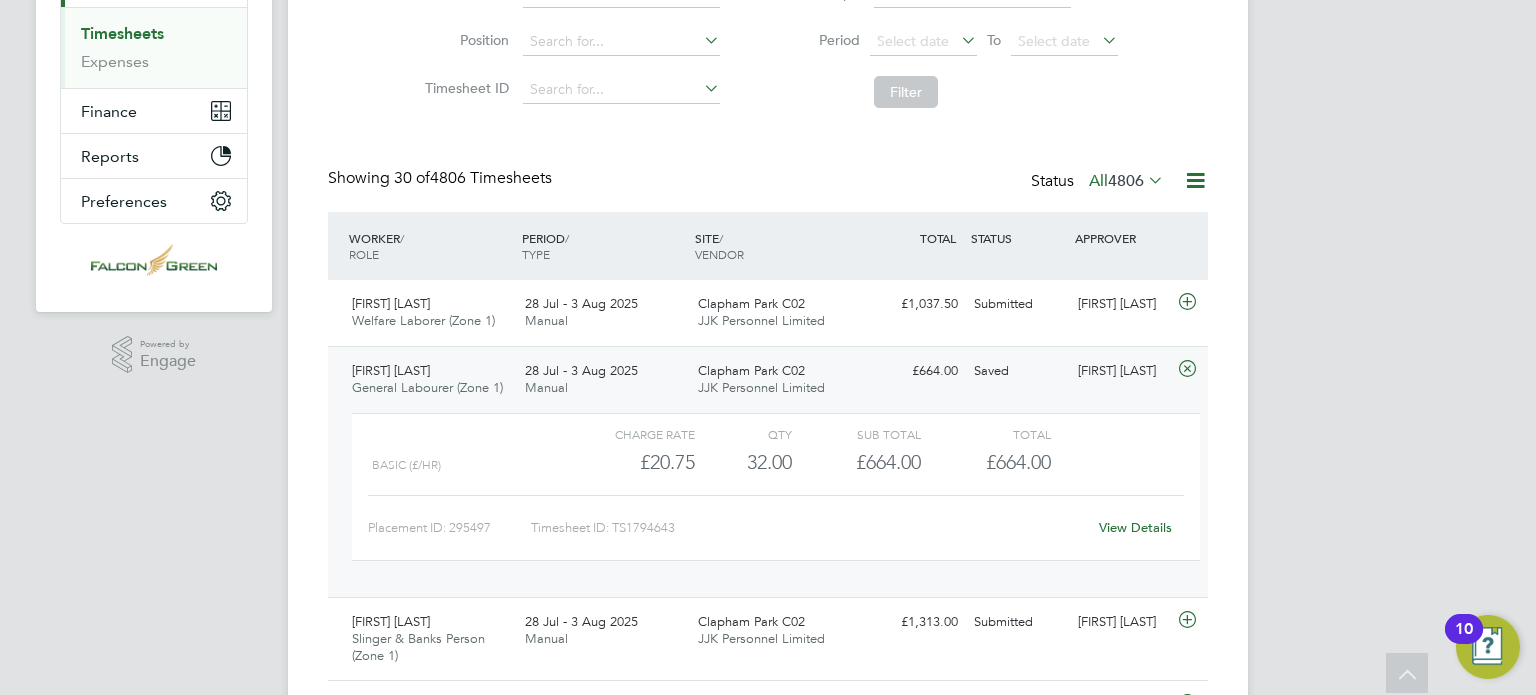 click on "View Details" 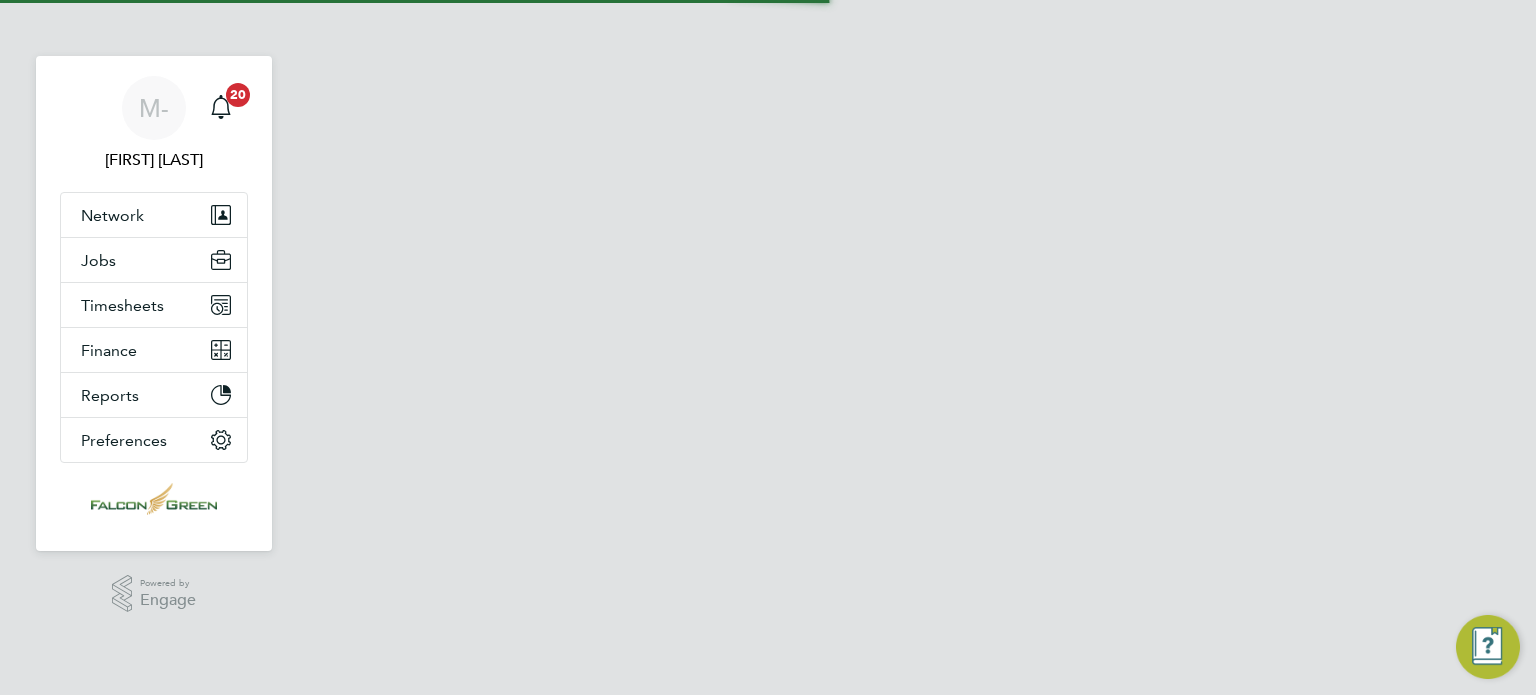 scroll, scrollTop: 0, scrollLeft: 0, axis: both 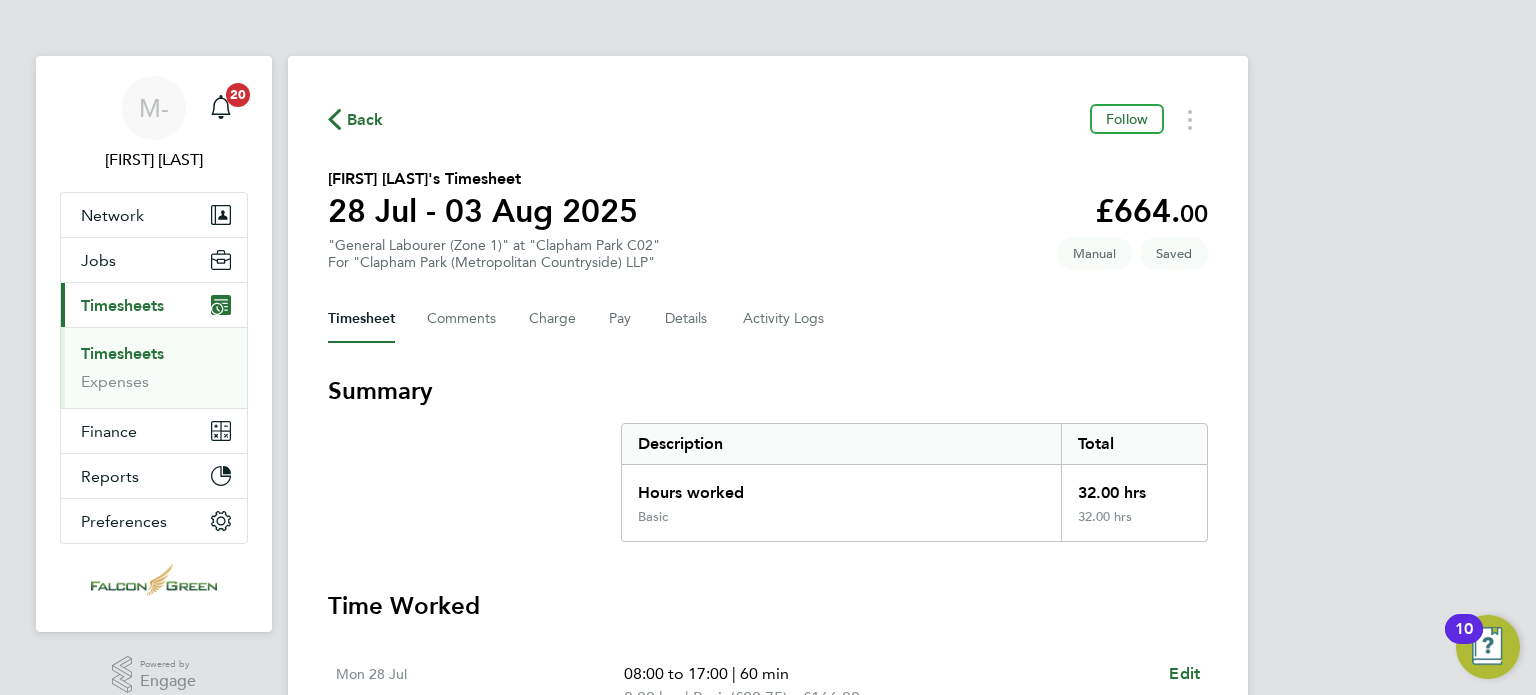 click on "Summary" at bounding box center [768, 391] 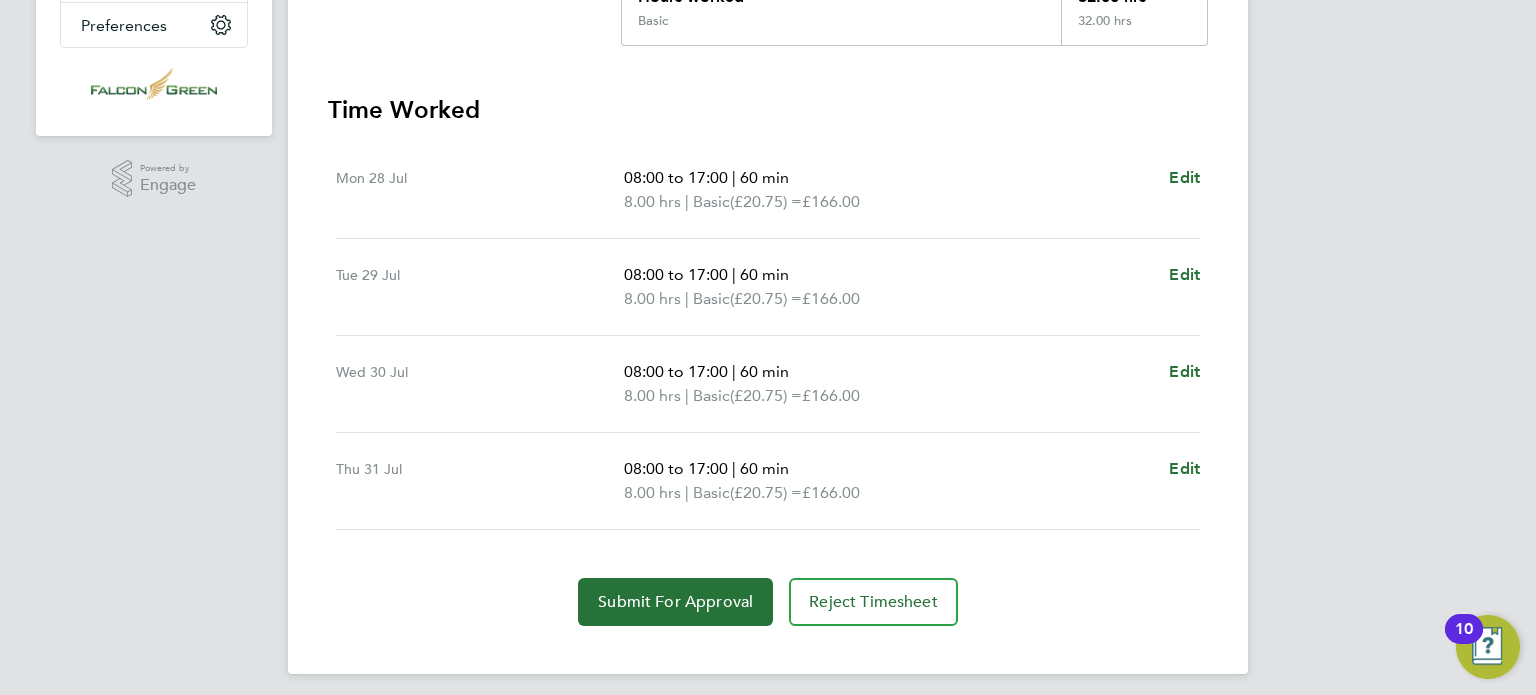 scroll, scrollTop: 504, scrollLeft: 0, axis: vertical 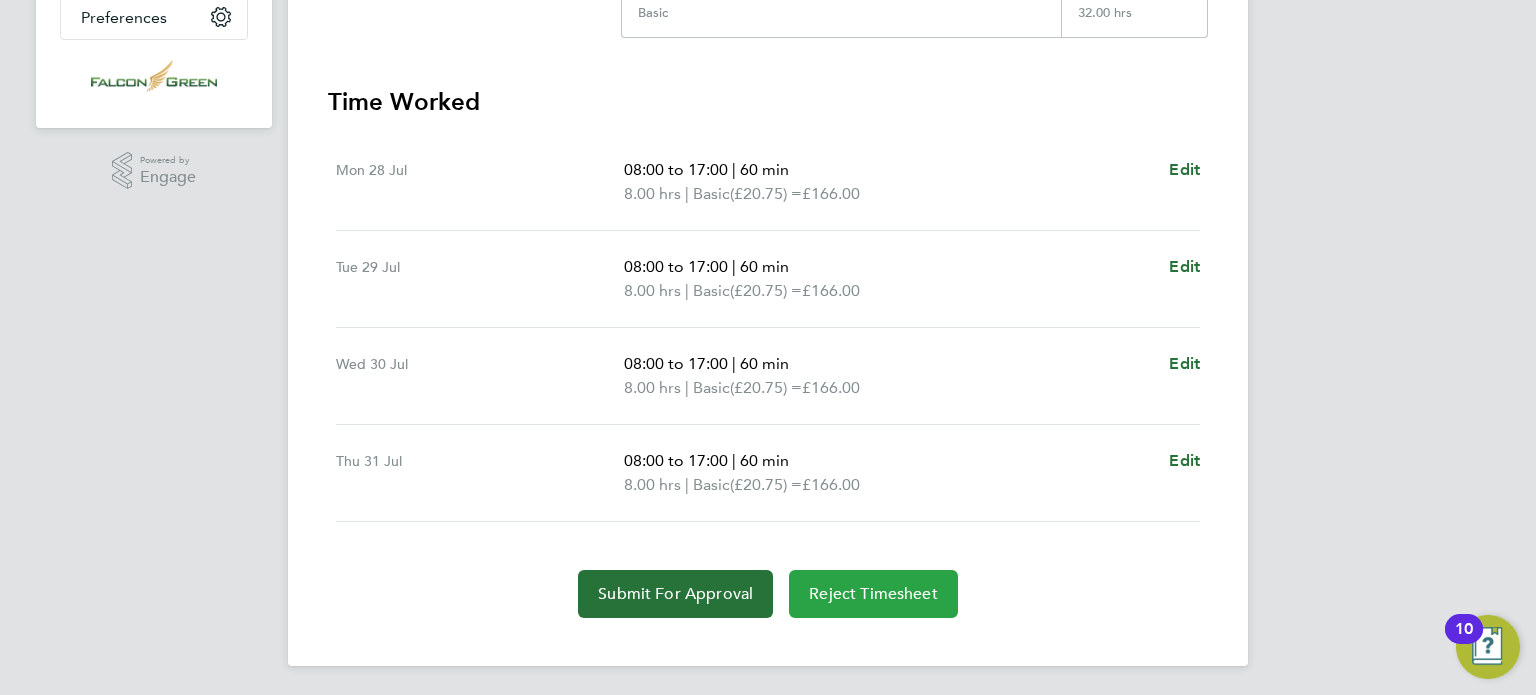click on "Reject Timesheet" 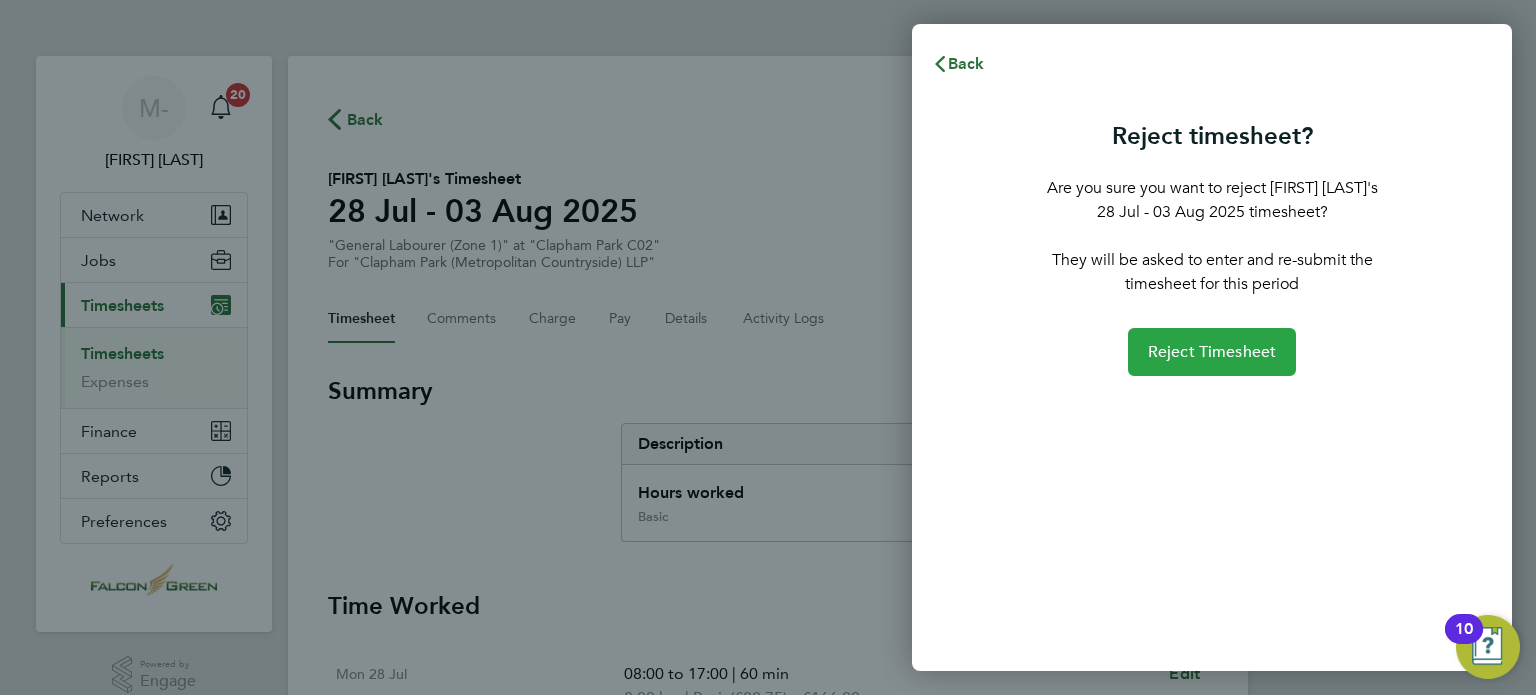 click on "Reject Timesheet" 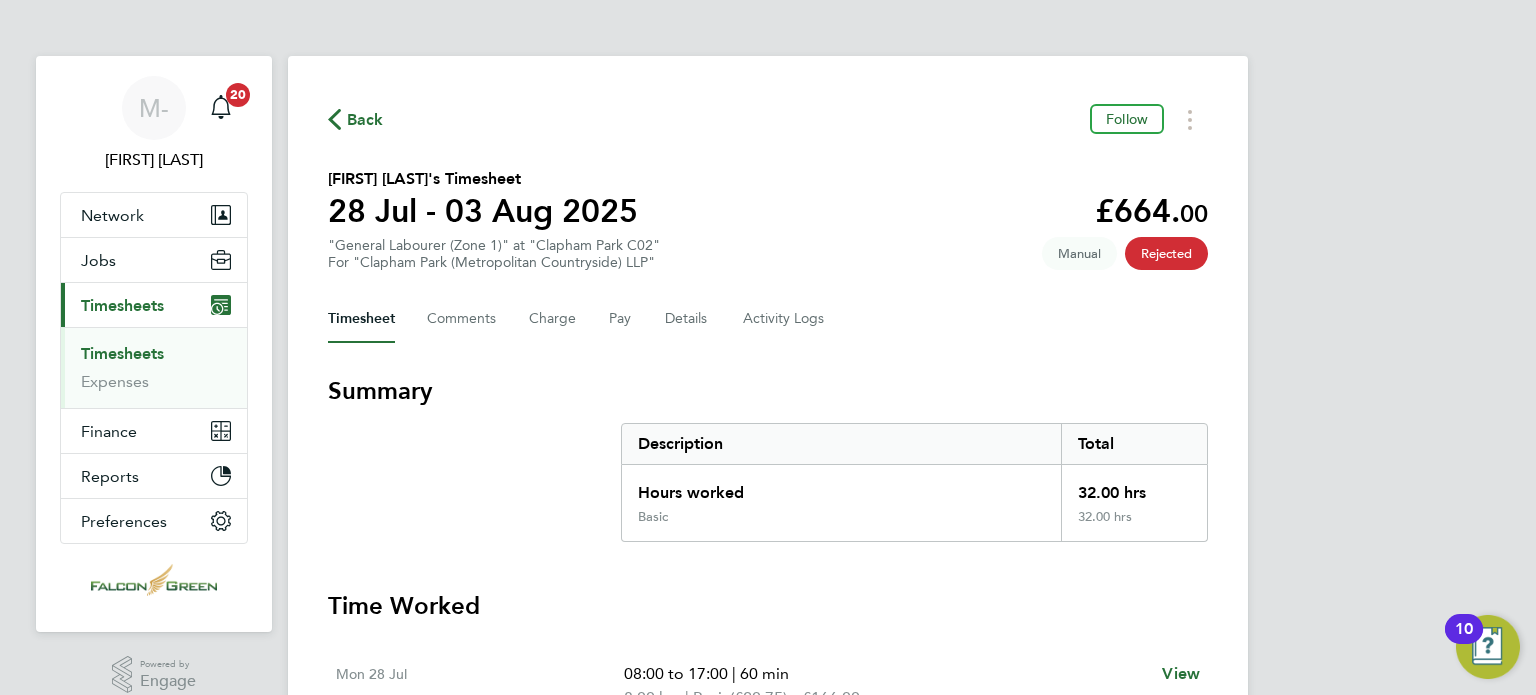 click on "Timesheet   Comments   Charge   Pay   Details   Activity Logs" 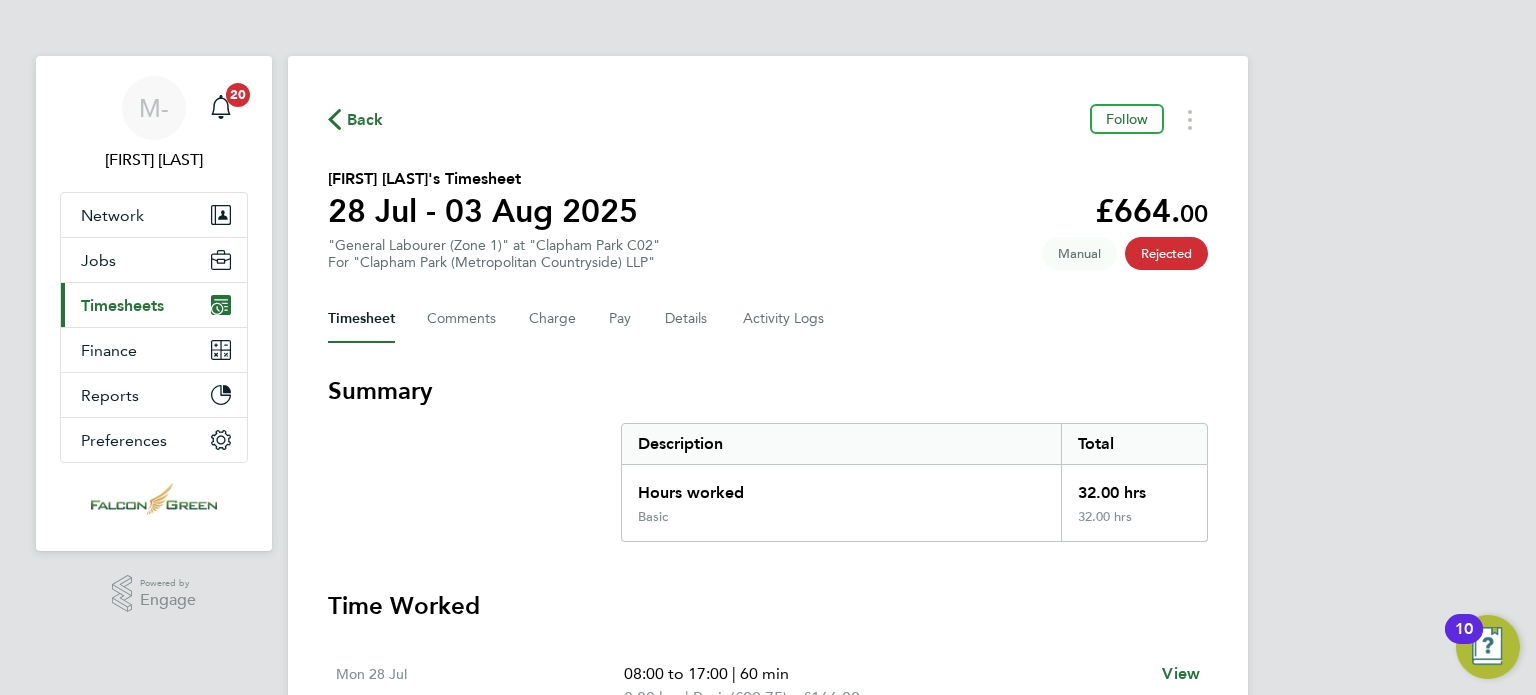 click on "Current page:   Timesheets" at bounding box center [154, 305] 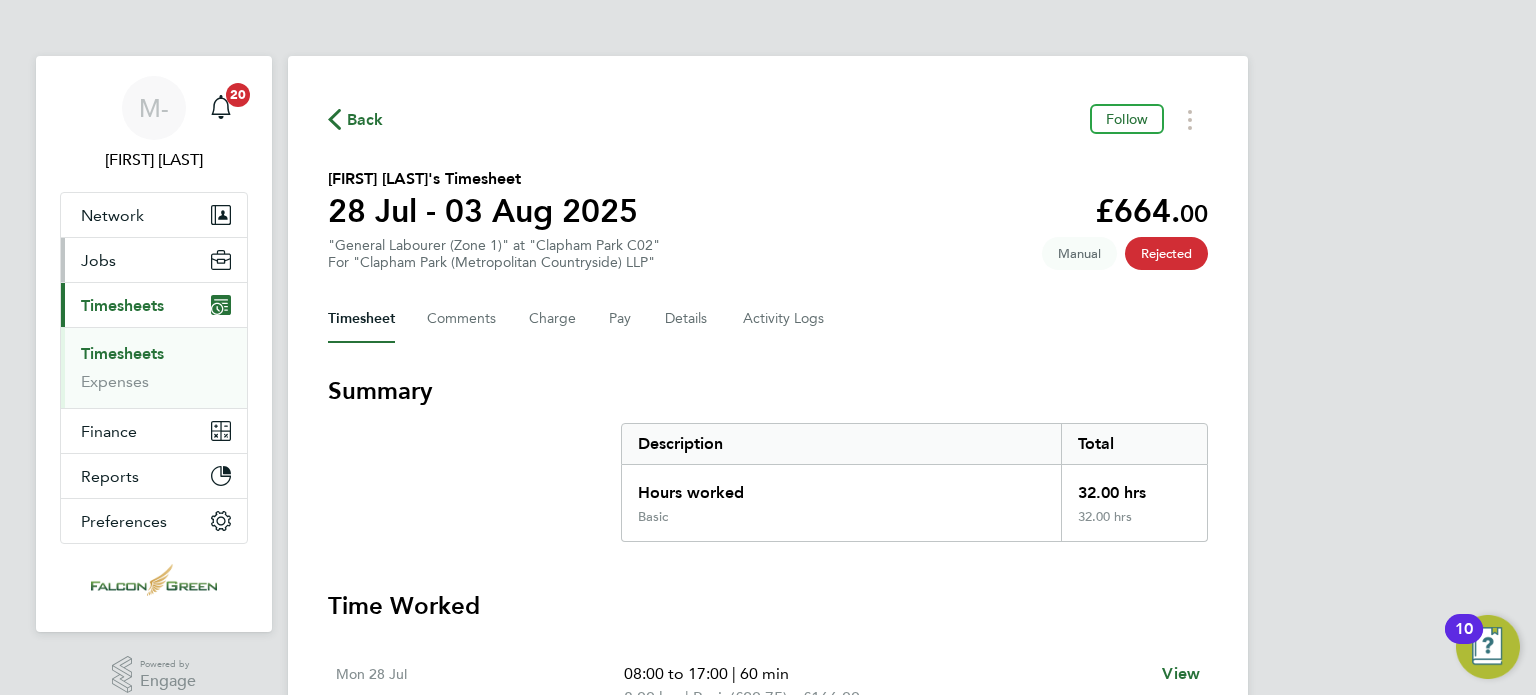 click on "Jobs" at bounding box center (98, 260) 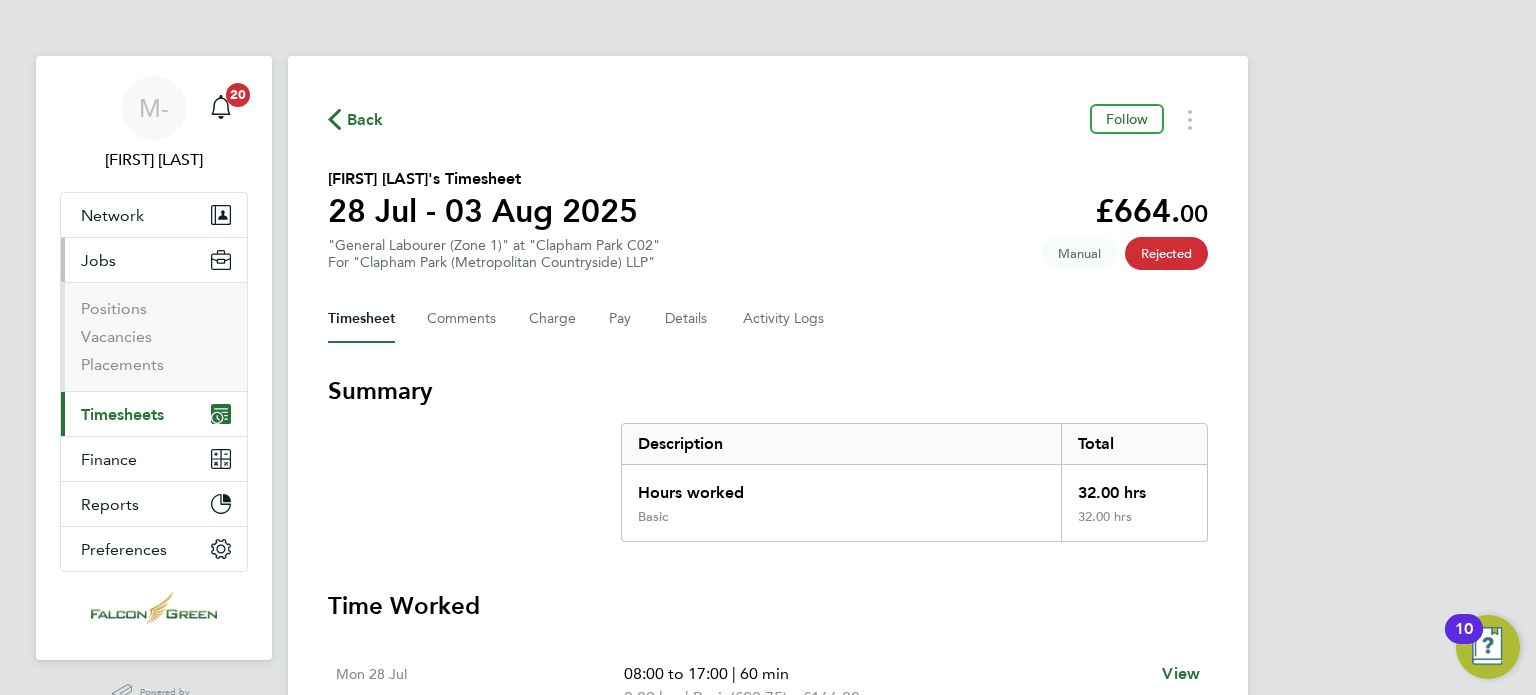click on "Timesheets" at bounding box center [122, 414] 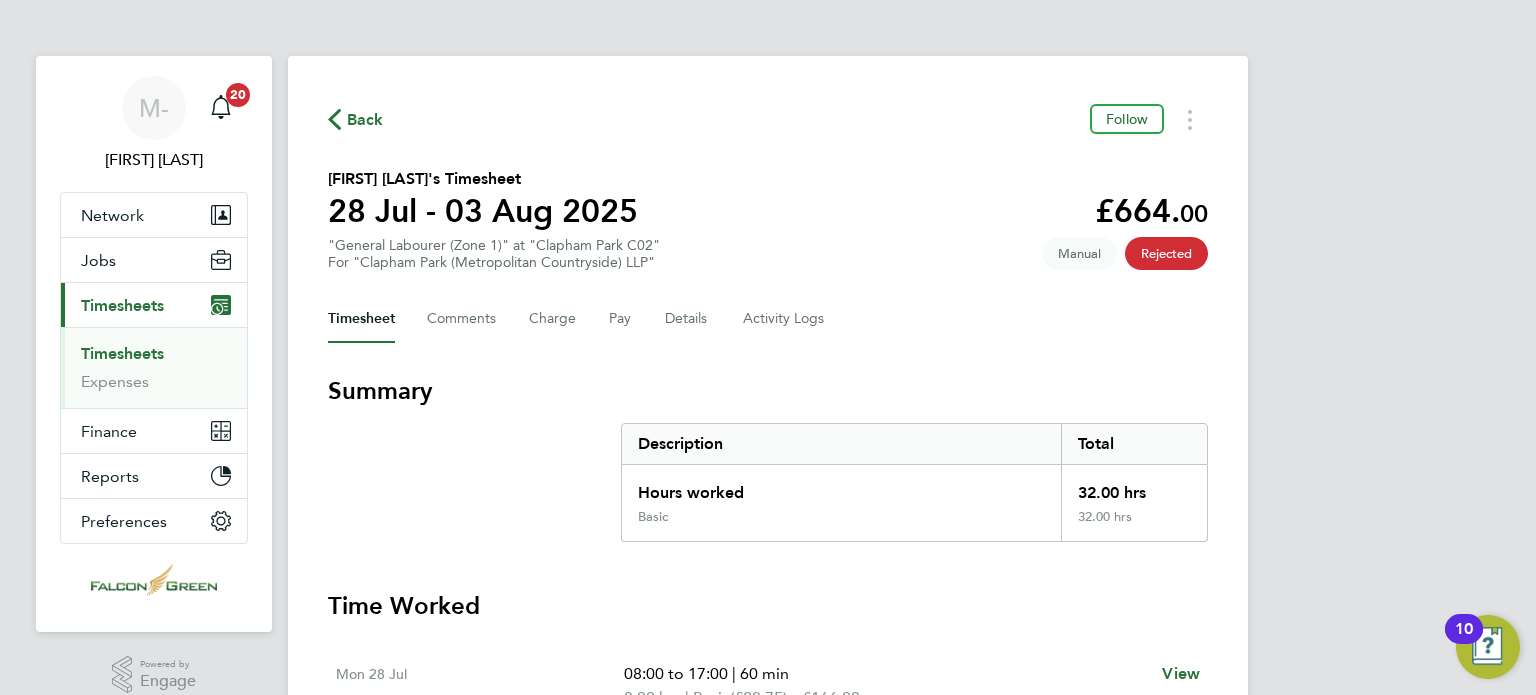 click on "Timesheets" at bounding box center (122, 305) 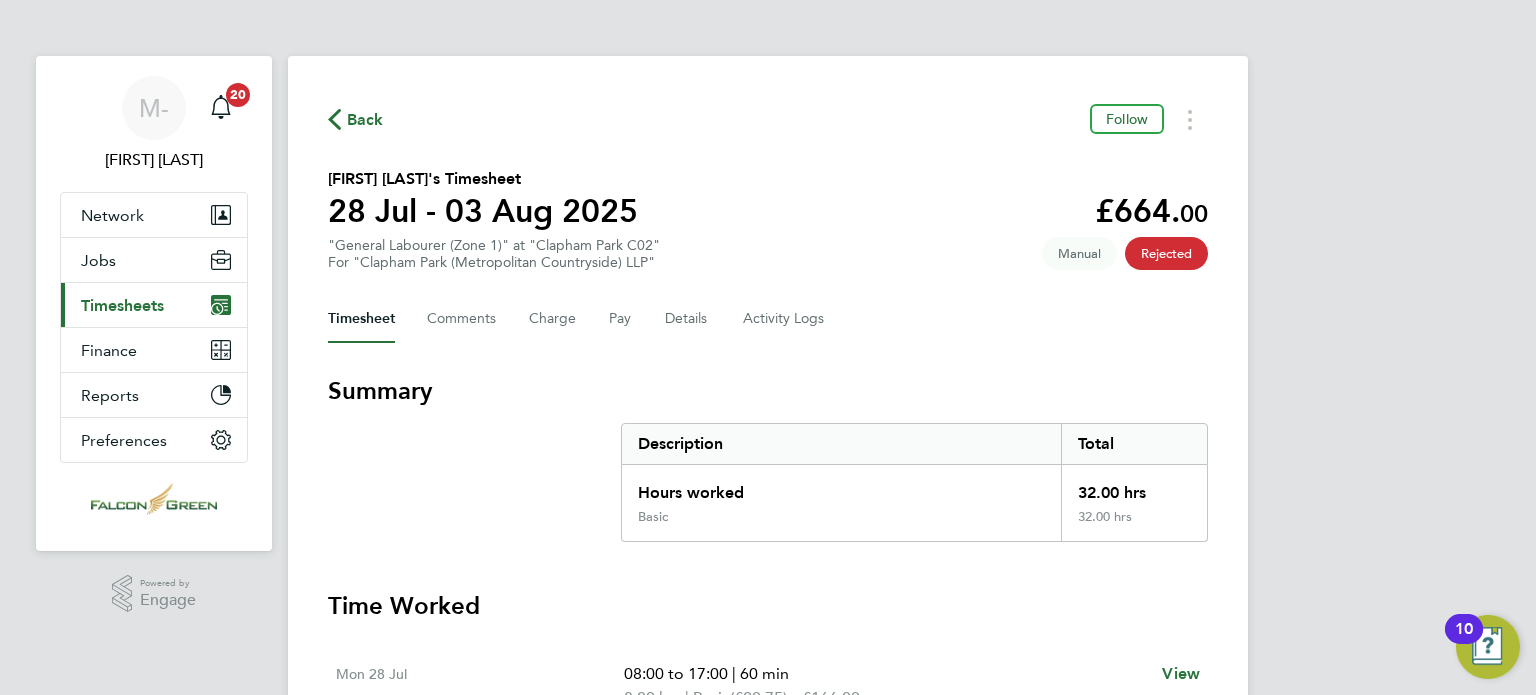 click on "Timesheets" at bounding box center [122, 305] 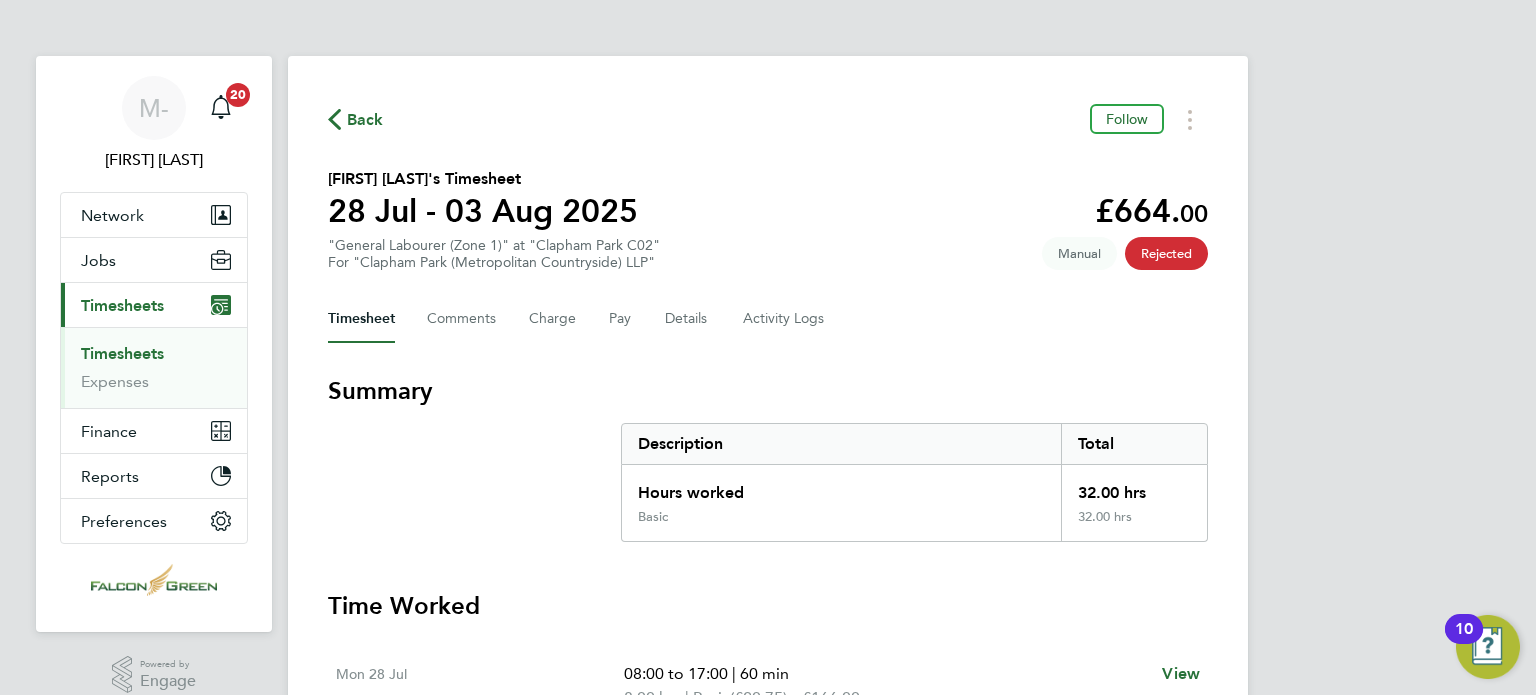 click on "Timesheets" at bounding box center (122, 353) 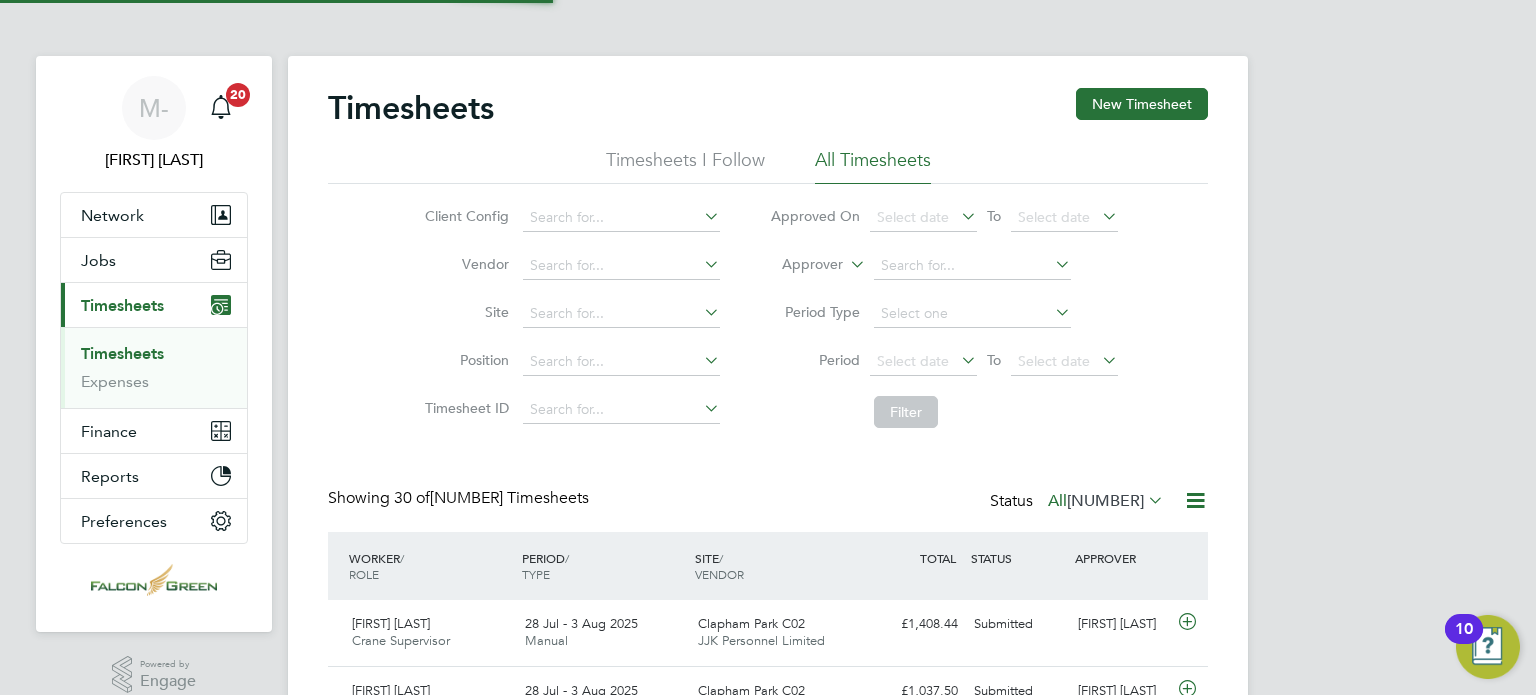 scroll, scrollTop: 9, scrollLeft: 10, axis: both 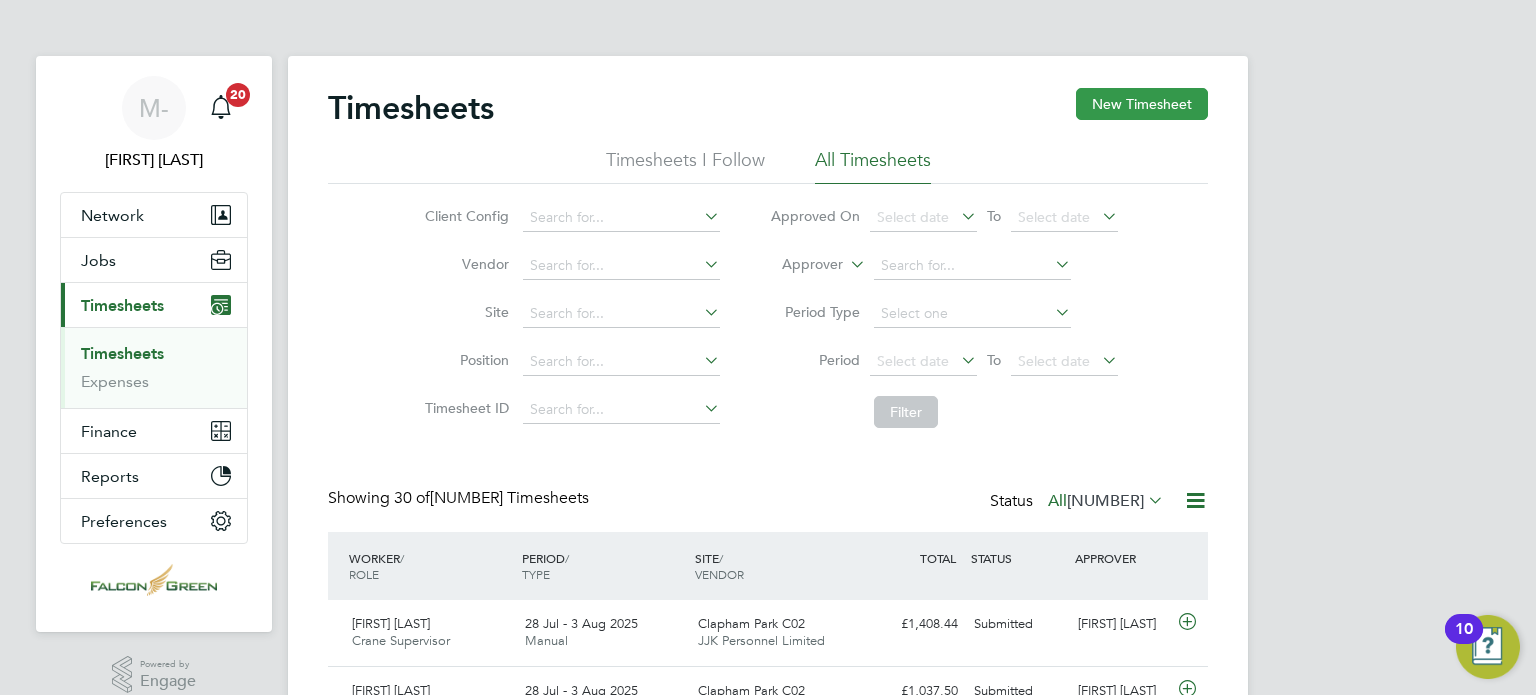 click on "New Timesheet" 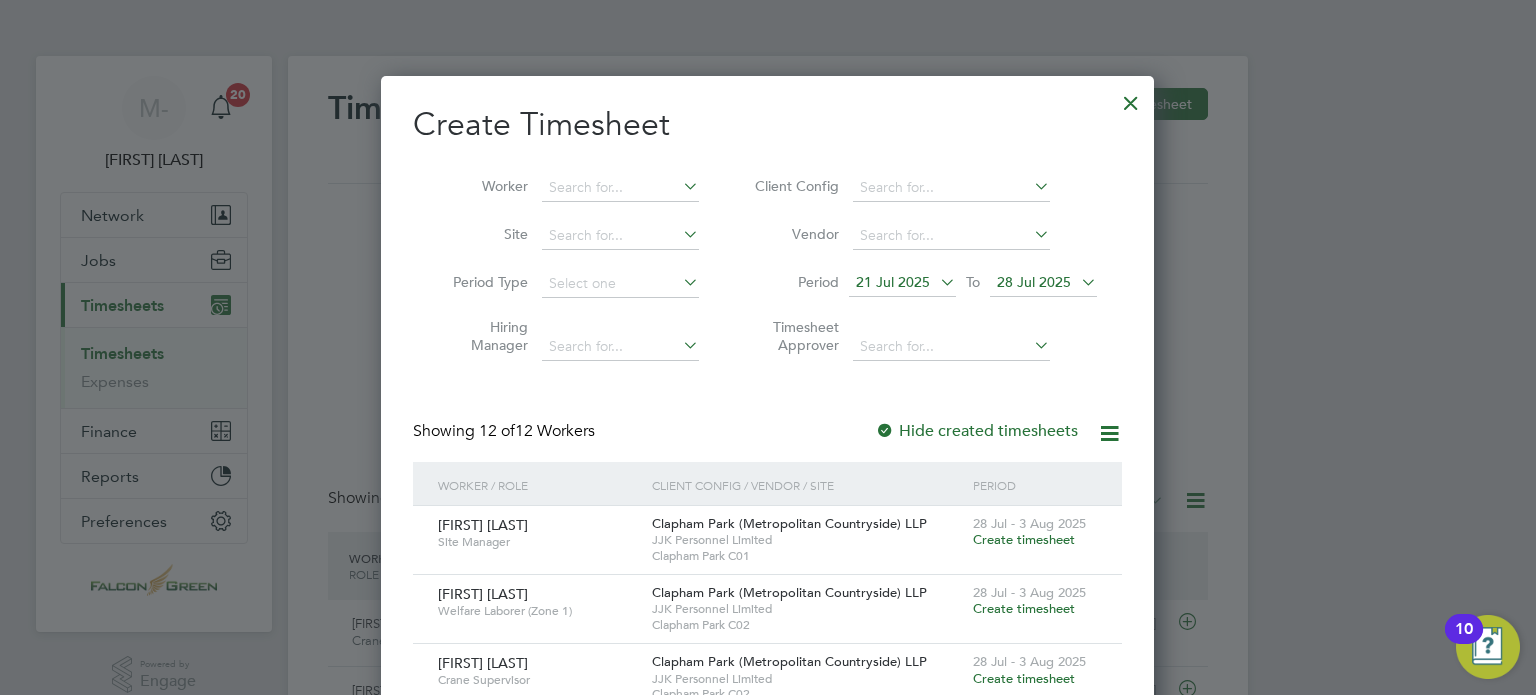 type 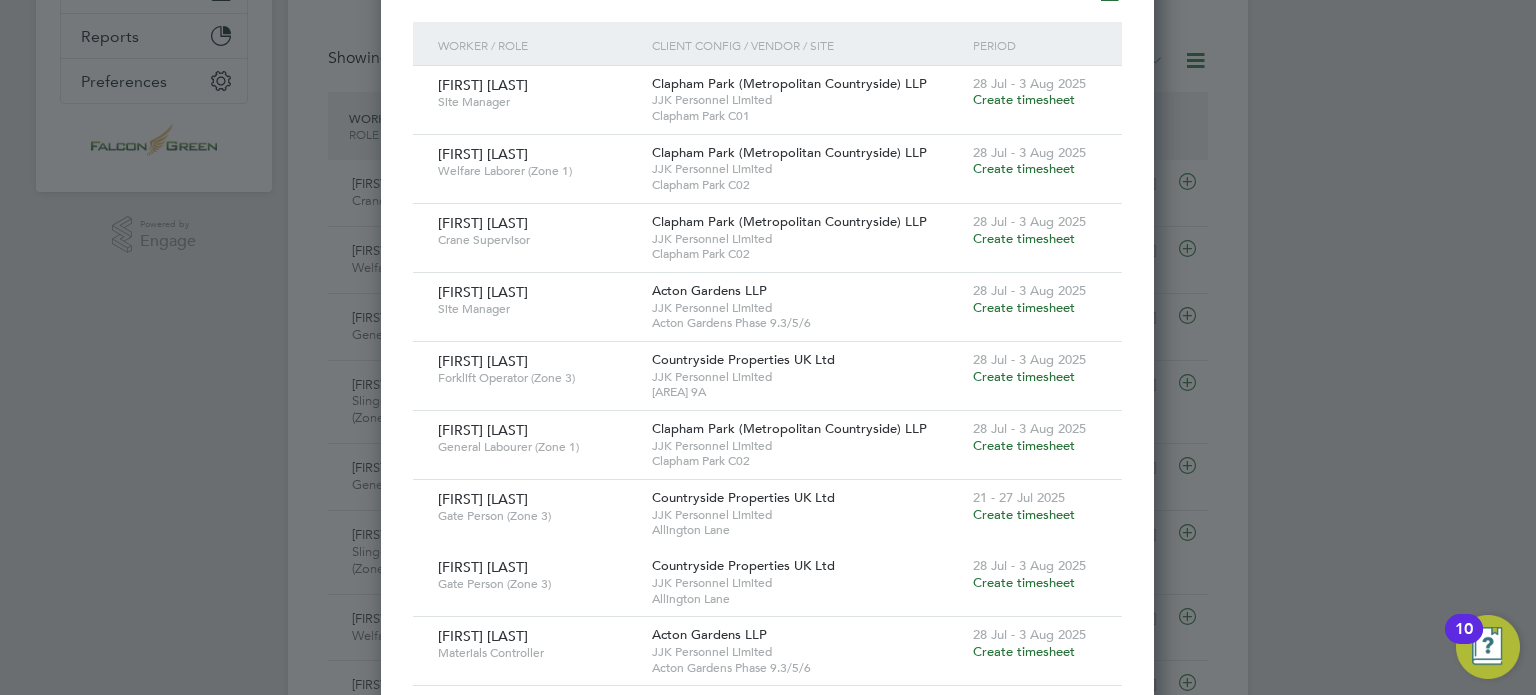 click on "Create timesheet" at bounding box center (1024, 445) 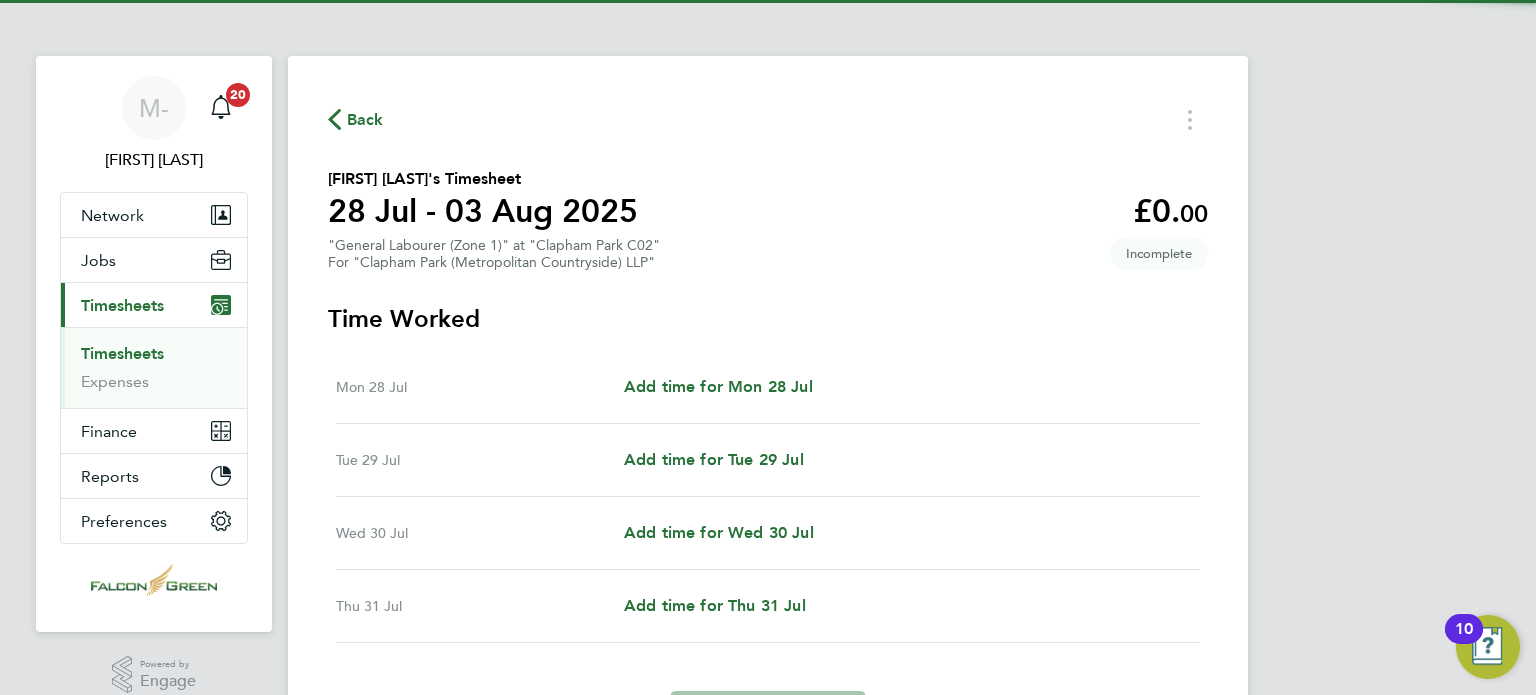 type 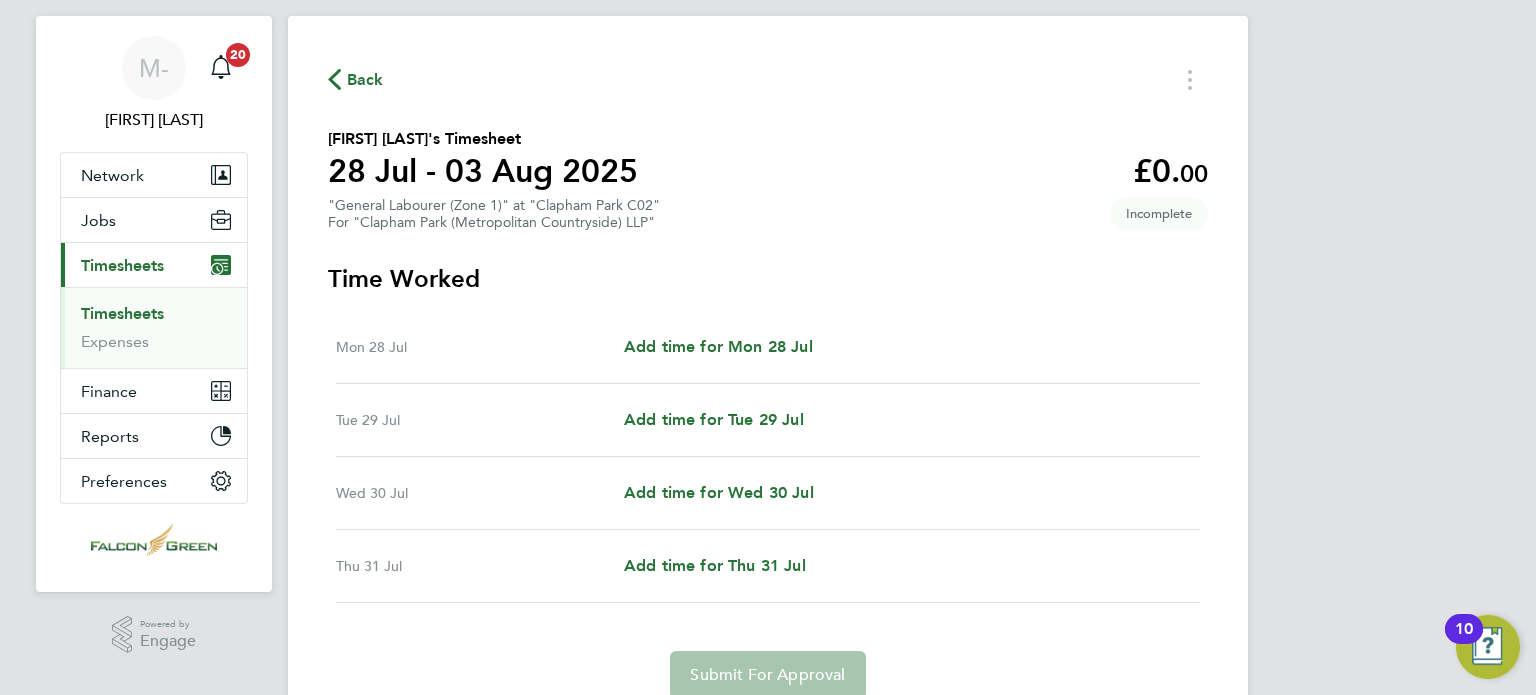 drag, startPoint x: 1016, startPoint y: 415, endPoint x: 794, endPoint y: 107, distance: 379.66827 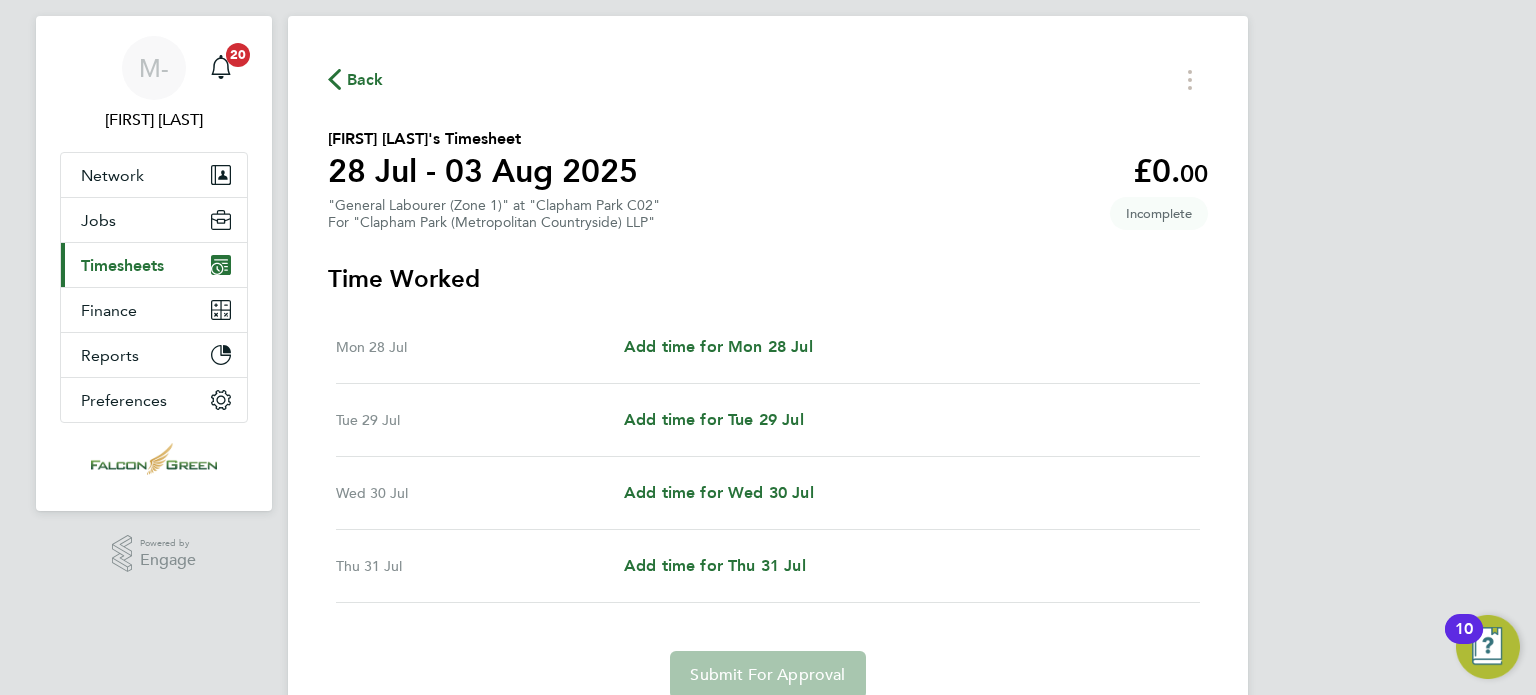 click on "Timesheets" at bounding box center (122, 265) 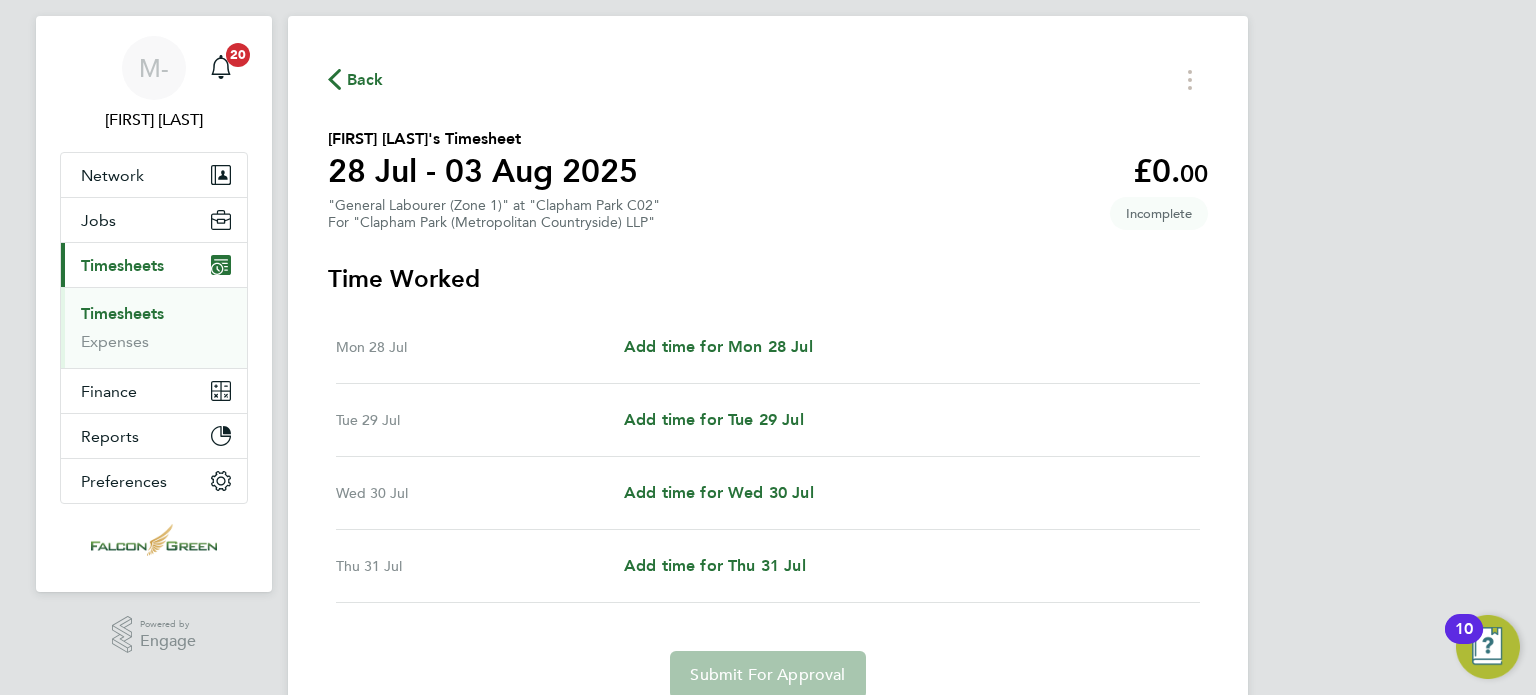 click on "Timesheets" at bounding box center [122, 313] 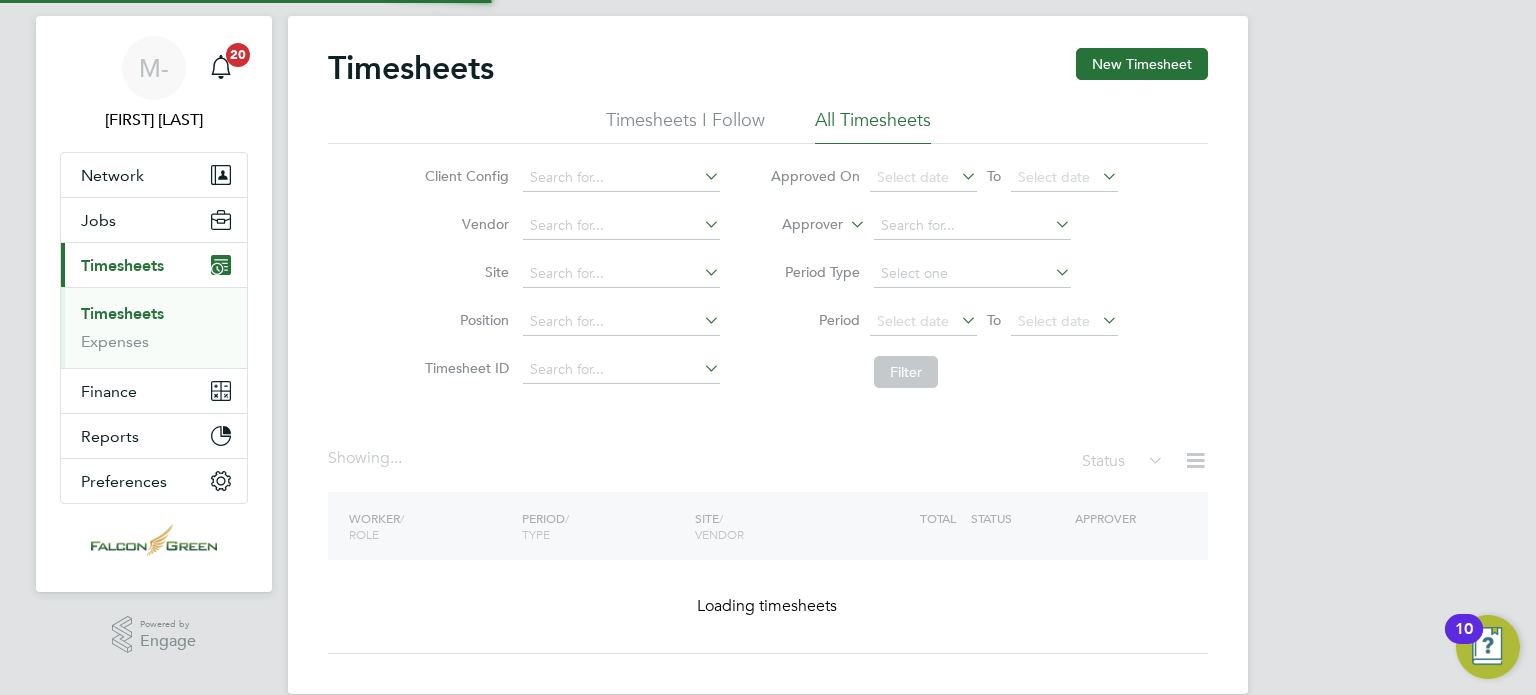 scroll, scrollTop: 0, scrollLeft: 0, axis: both 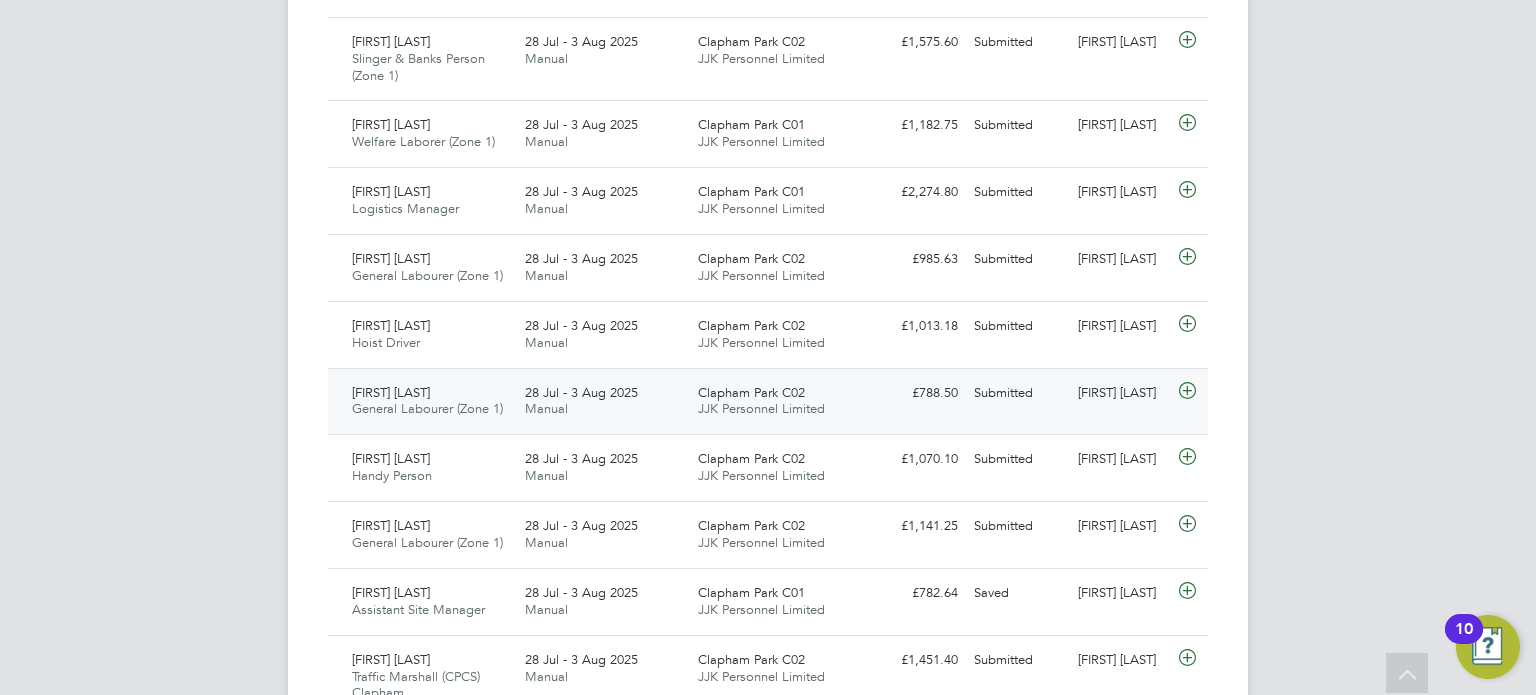 click on "Clapham Park C02 JJK Personnel Limited" 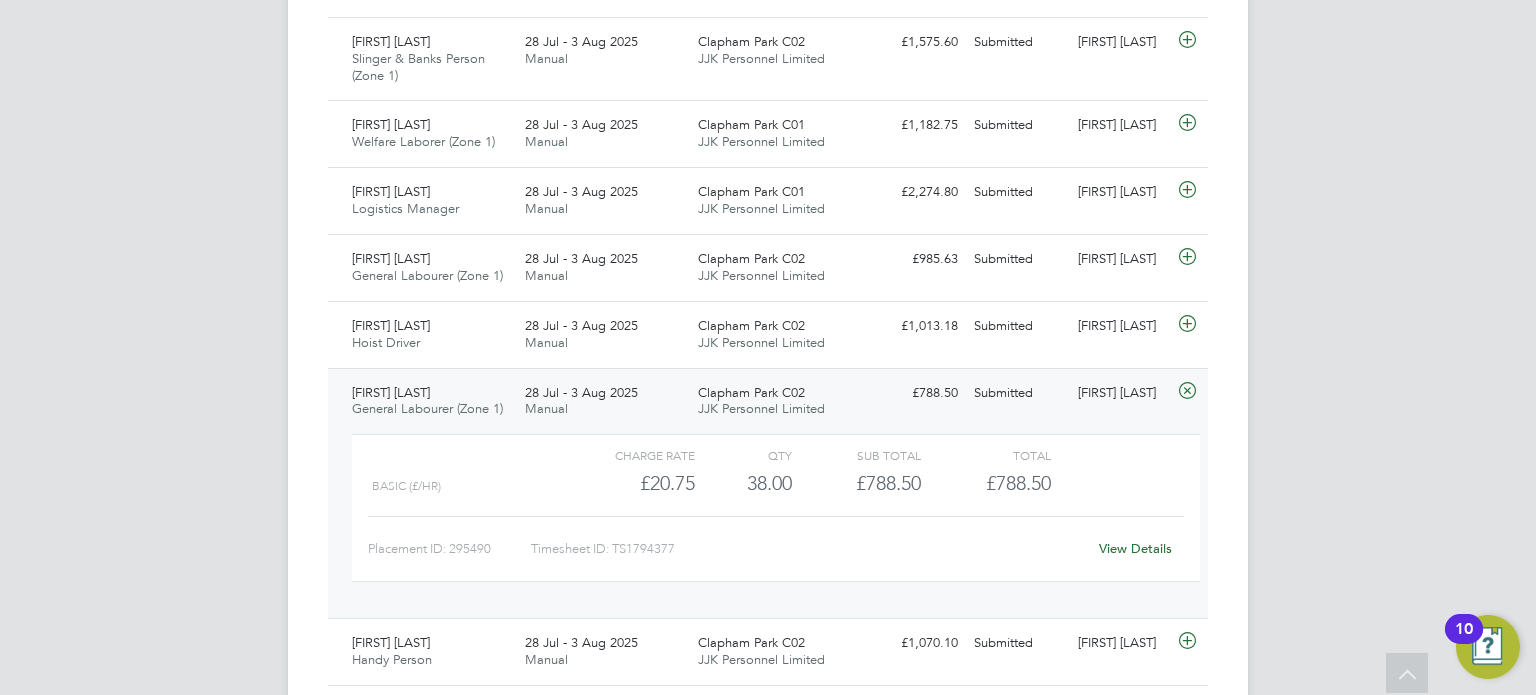 click on "View Details" 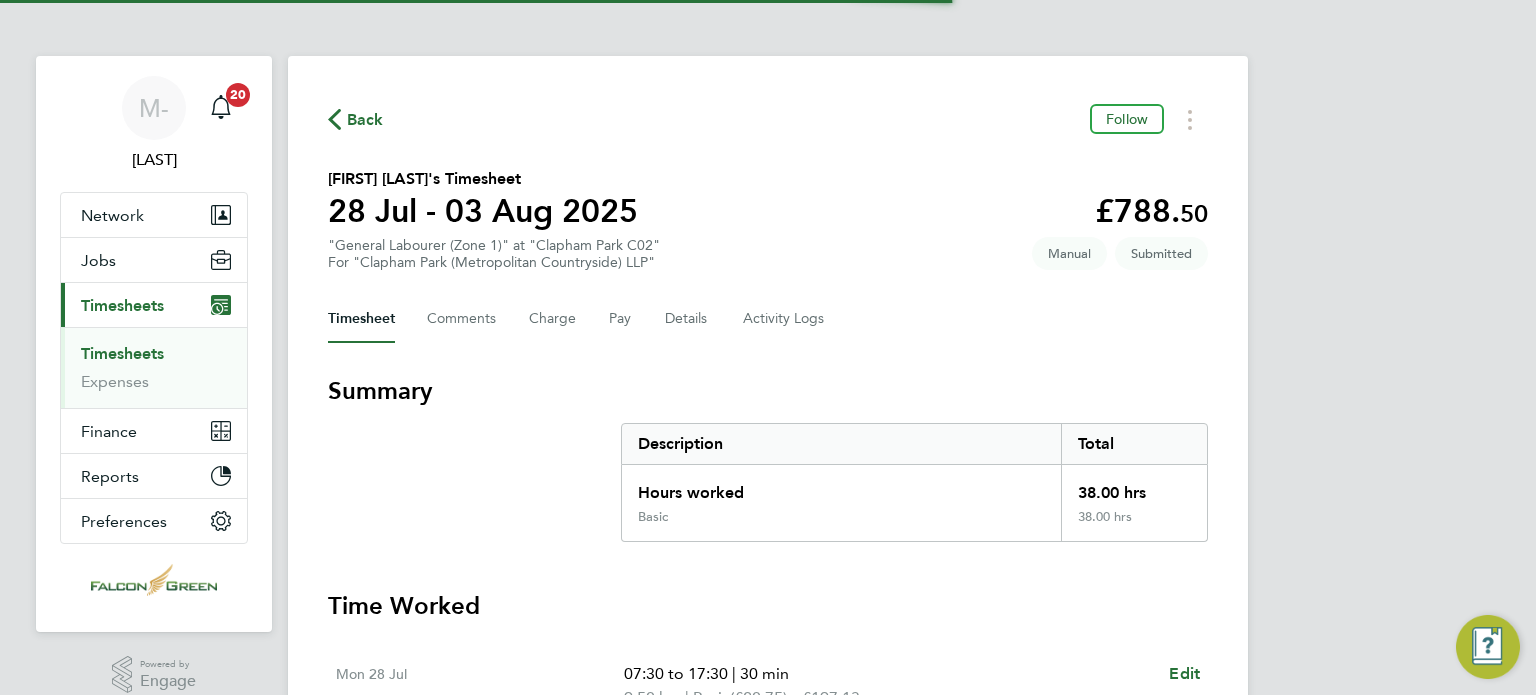 scroll, scrollTop: 0, scrollLeft: 0, axis: both 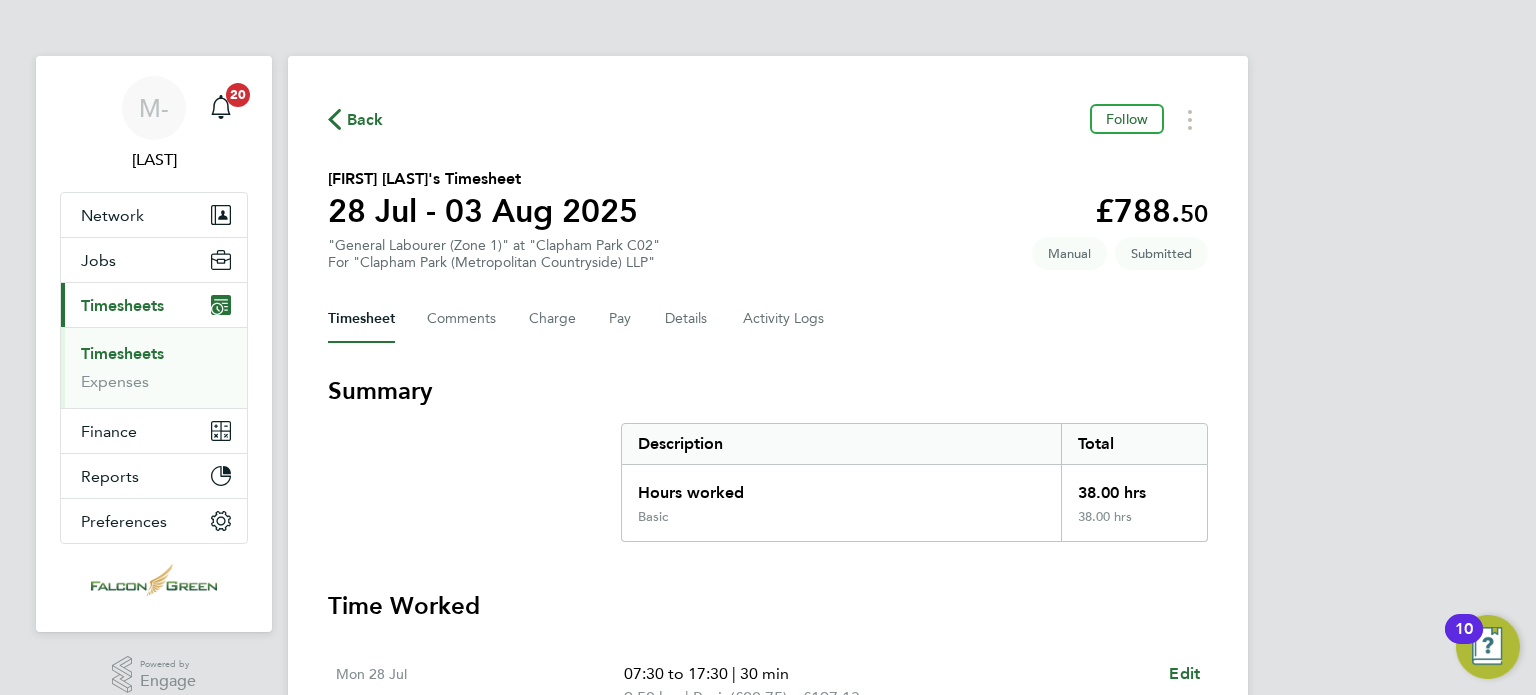 type 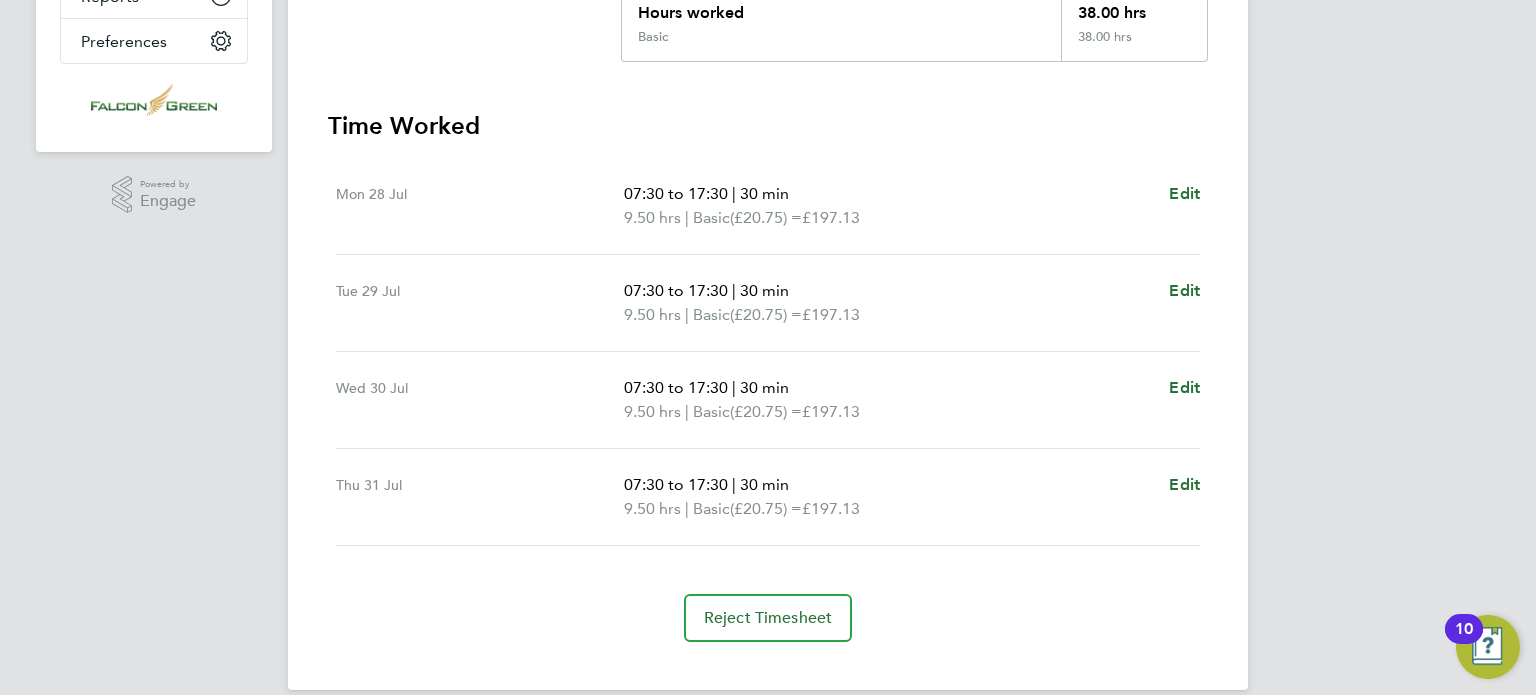 scroll, scrollTop: 504, scrollLeft: 0, axis: vertical 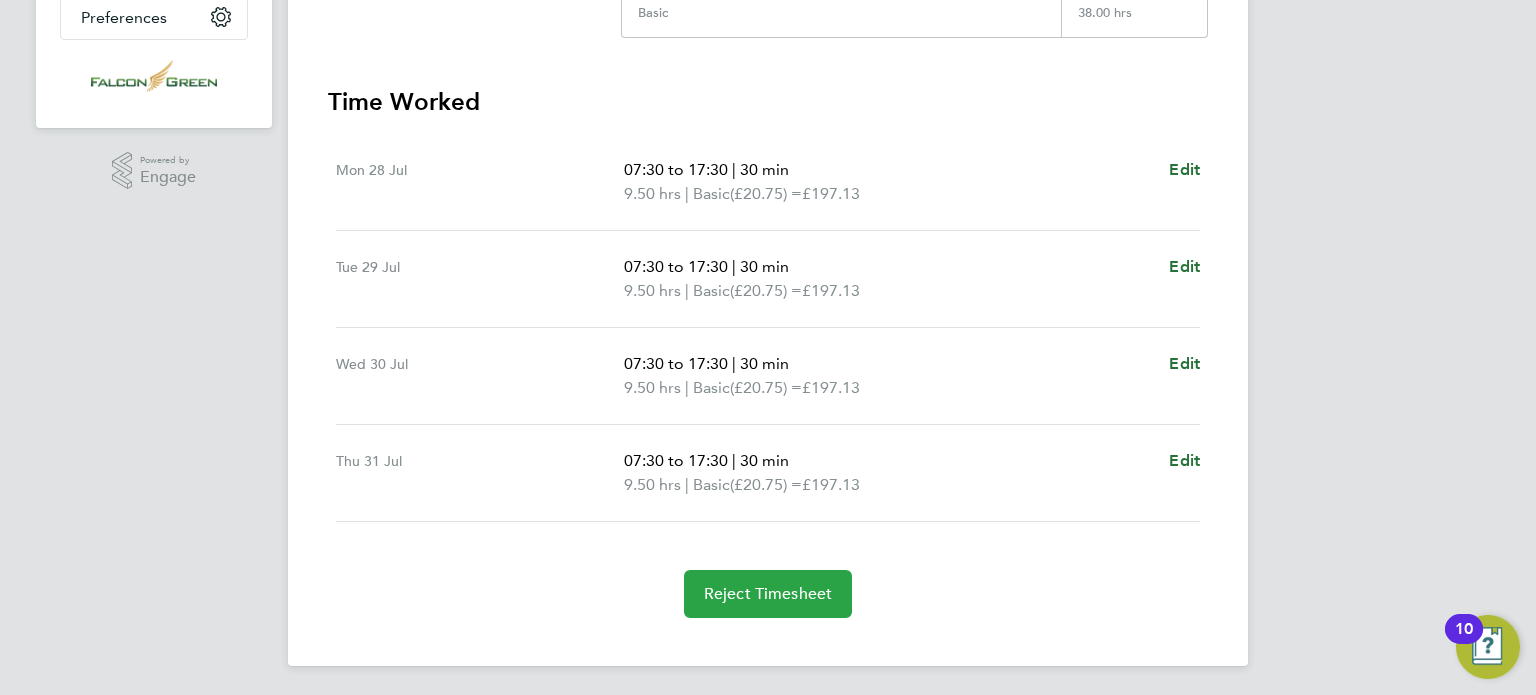 click on "Reject Timesheet" 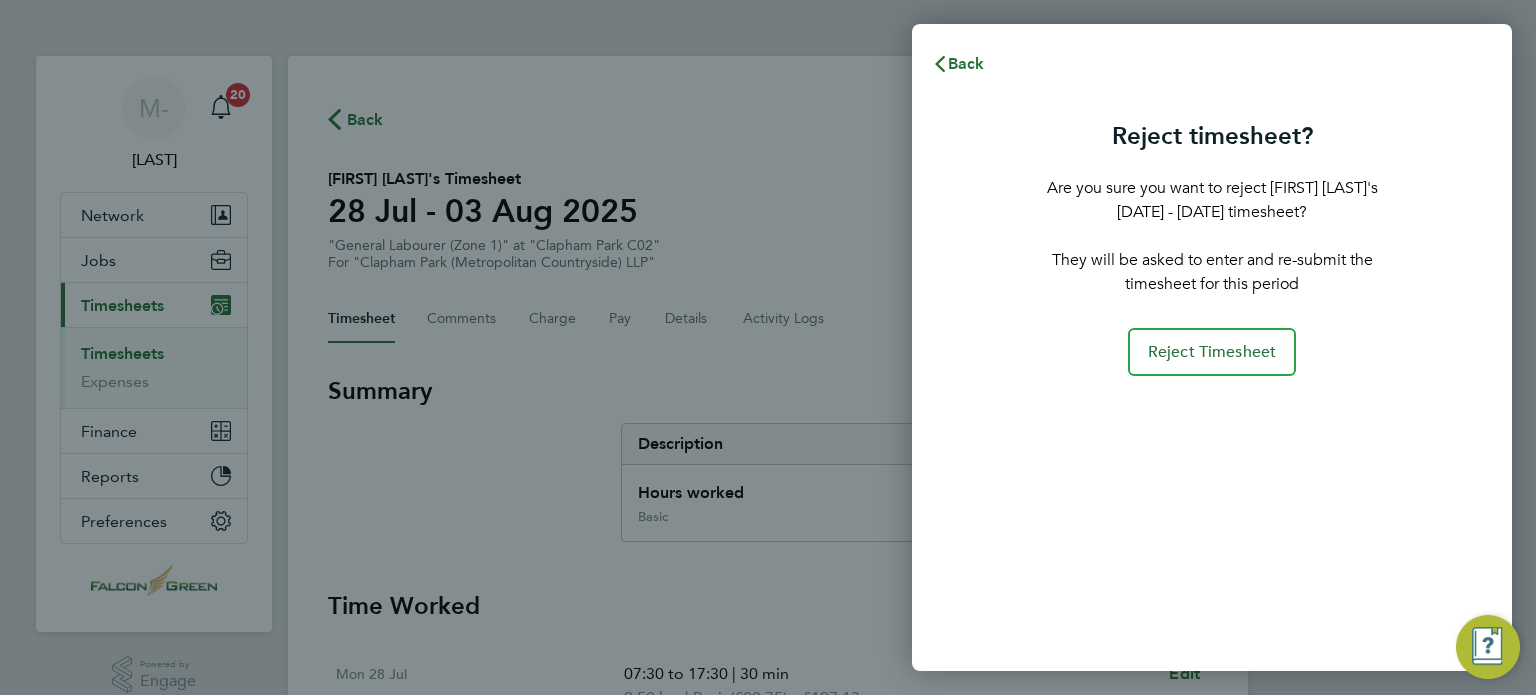 scroll, scrollTop: 0, scrollLeft: 0, axis: both 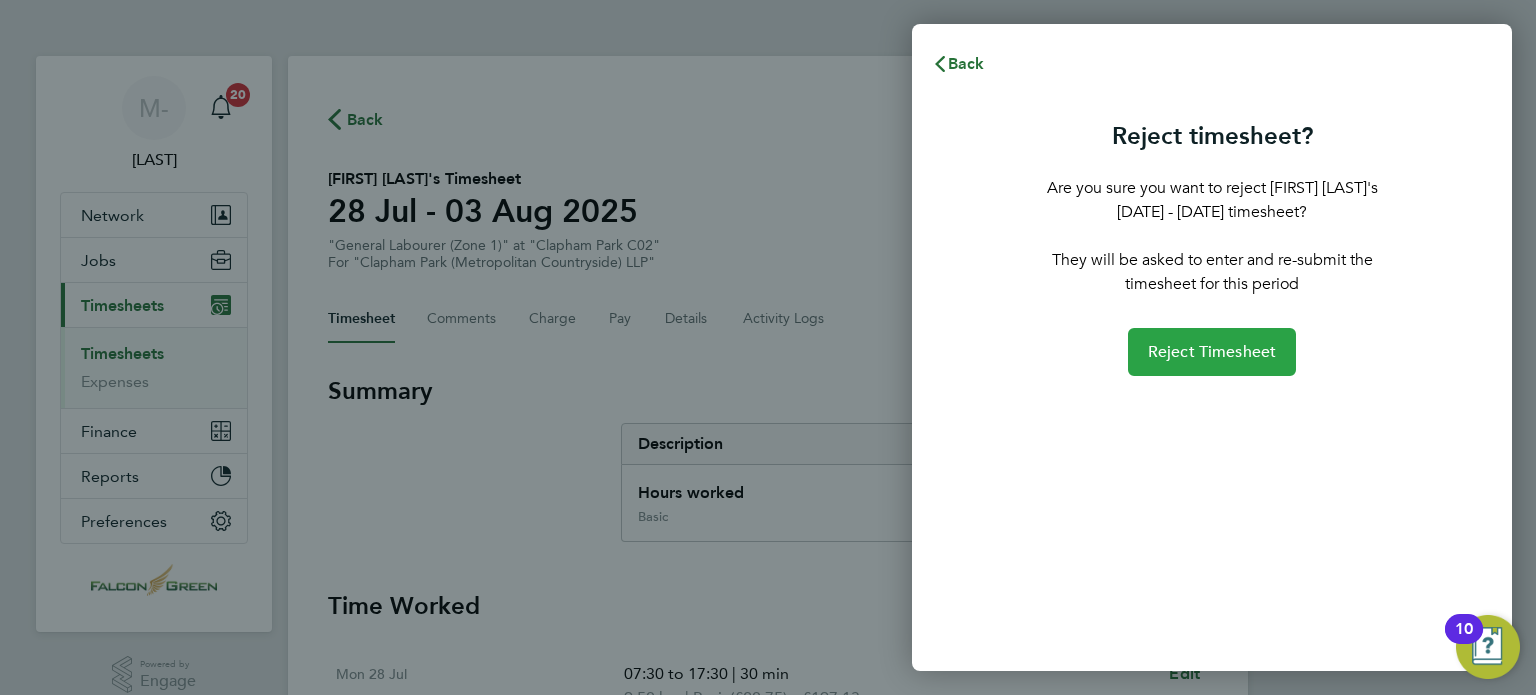 click on "Reject Timesheet" 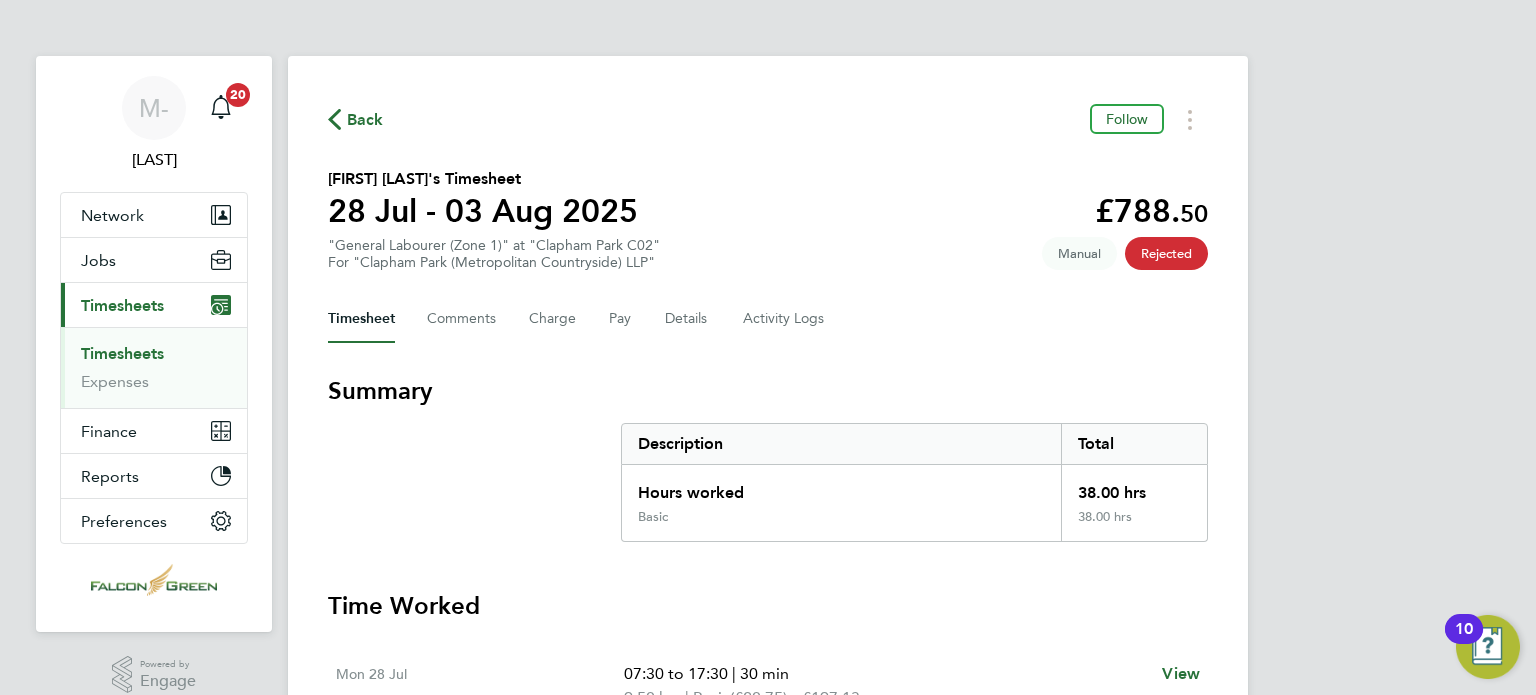 click on "Summary   Description   Total   Hours worked   38.00 hrs   Basic   38.00 hrs   Time Worked   Mon 28 Jul   07:30 to 17:30   |   30 min   9.50 hrs   |   Basic   (£20.75) =   £197.13   View   Tue 29 Jul   07:30 to 17:30   |   30 min   9.50 hrs   |   Basic   (£20.75) =   £197.13   View   Wed 30 Jul   07:30 to 17:30   |   30 min   9.50 hrs   |   Basic   (£20.75) =   £197.13   View   Thu 31 Jul   07:30 to 17:30   |   30 min   9.50 hrs   |   Basic   (£20.75) =   £197.13   View" at bounding box center (768, 700) 